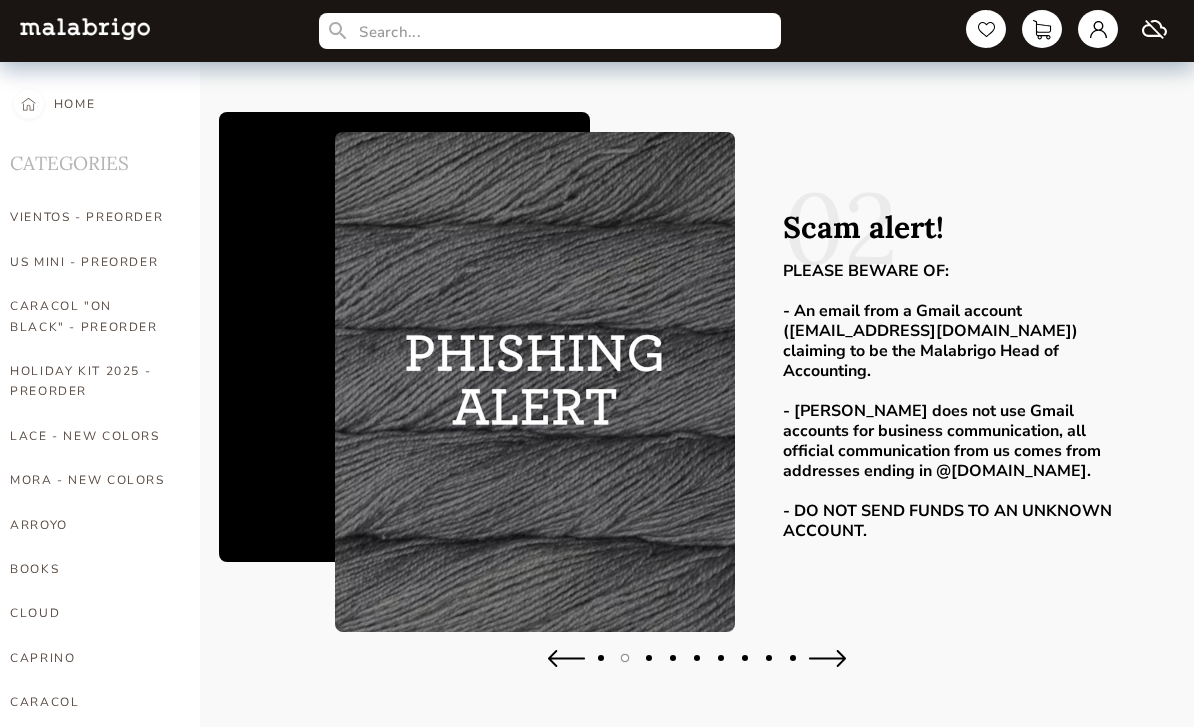 type on "0" 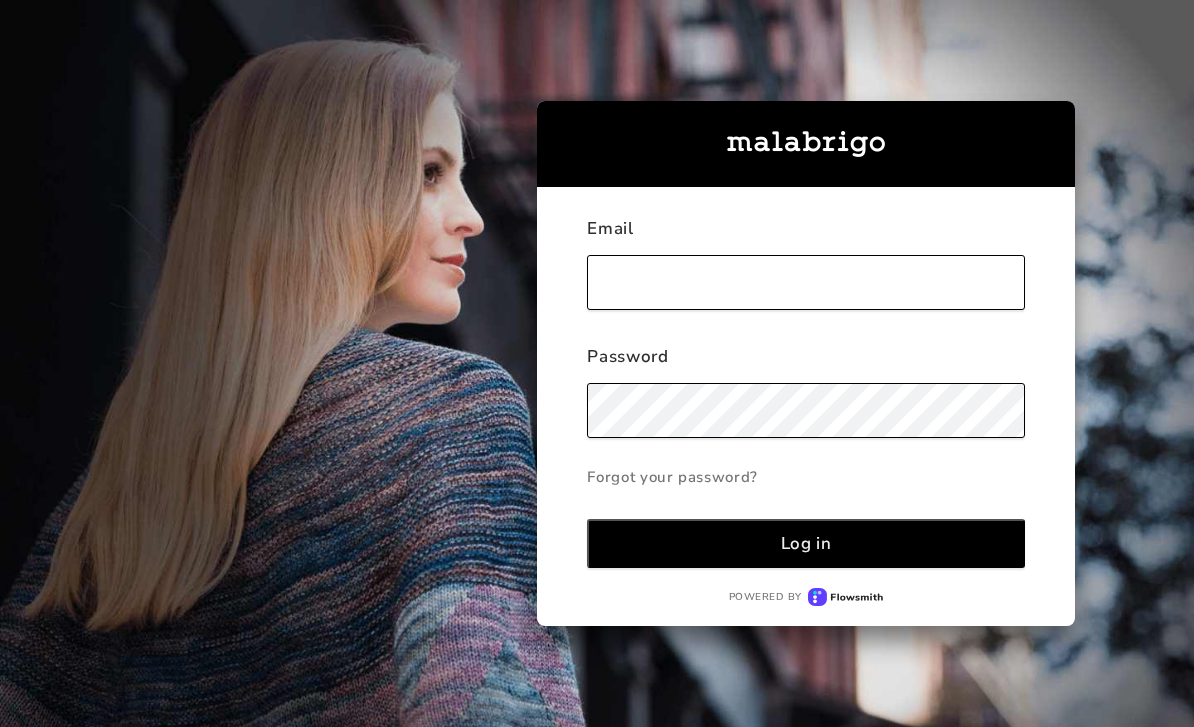 scroll, scrollTop: 0, scrollLeft: 0, axis: both 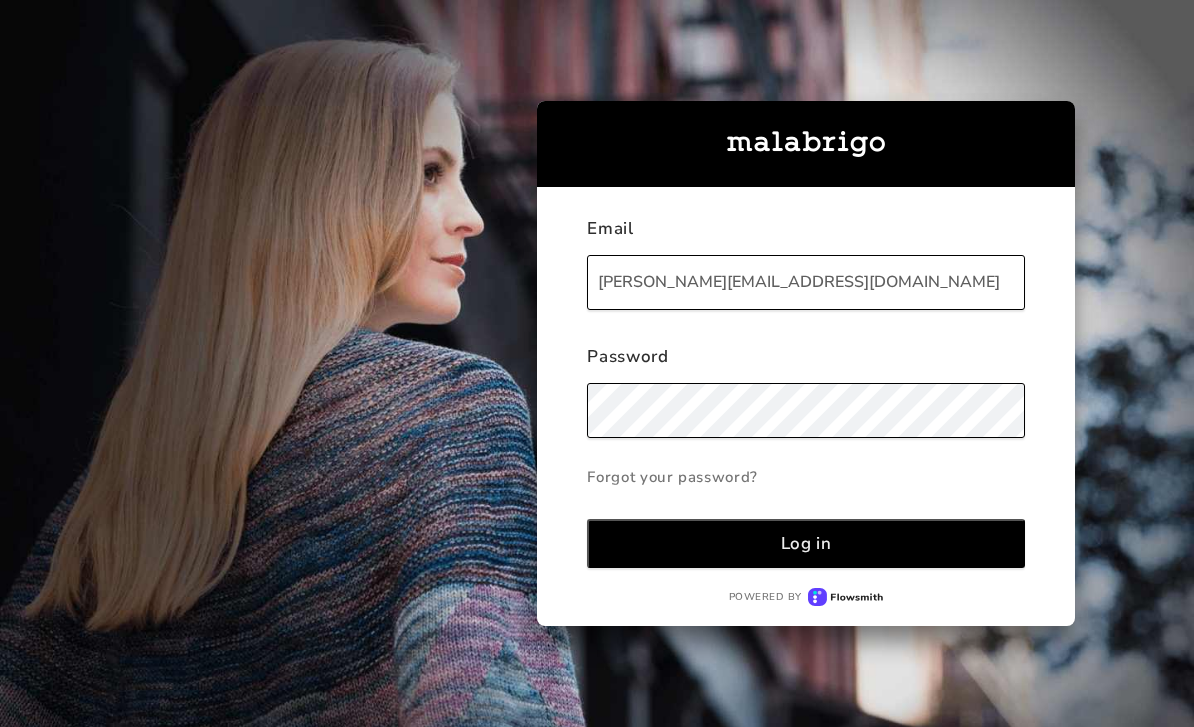 click on "Log in" at bounding box center [805, 543] 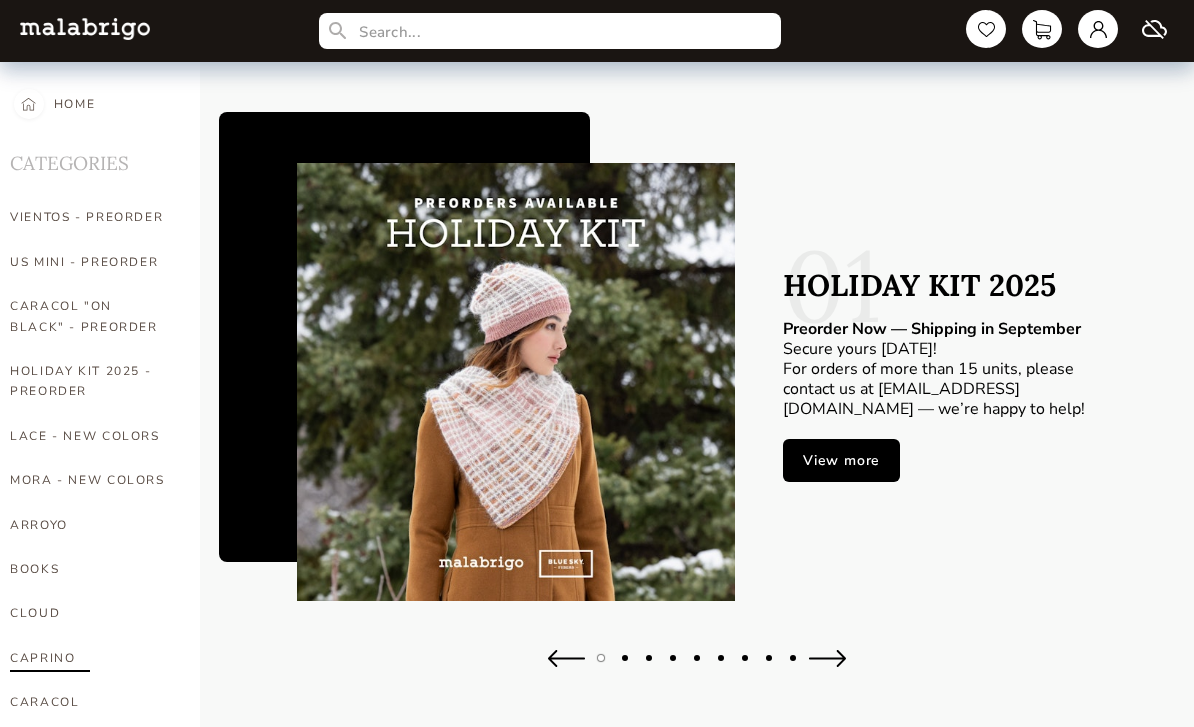 click on "CAPRINO" at bounding box center (90, 658) 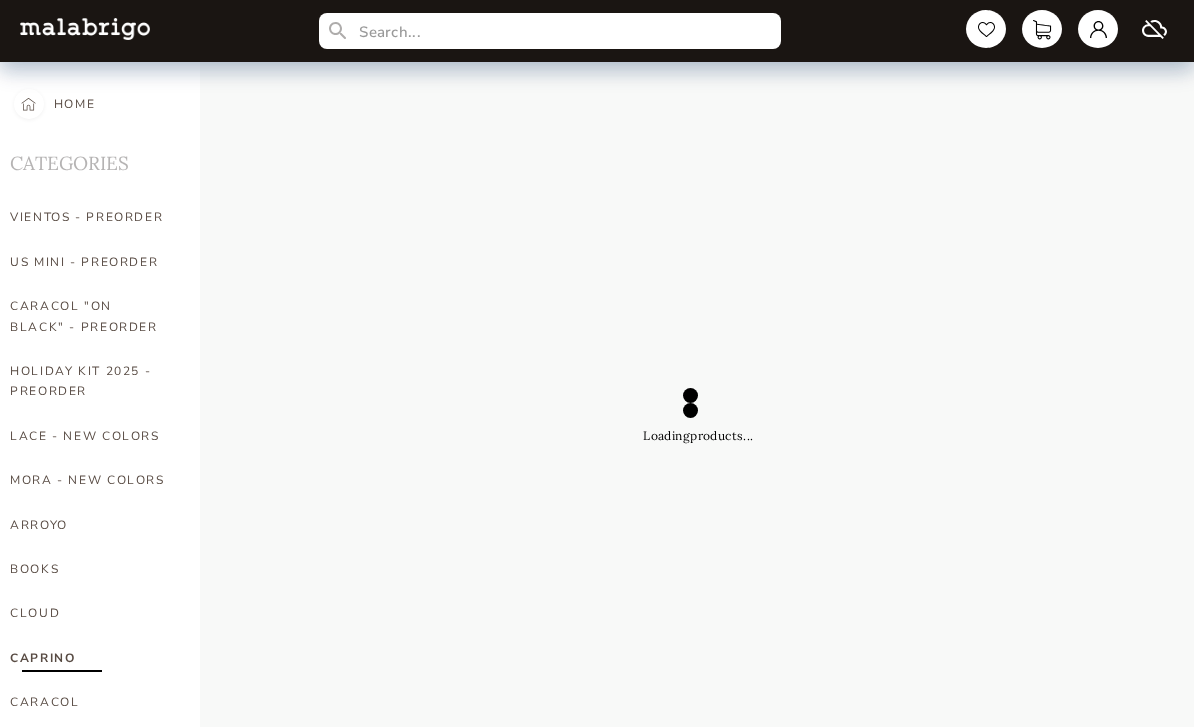 select on "INDEX" 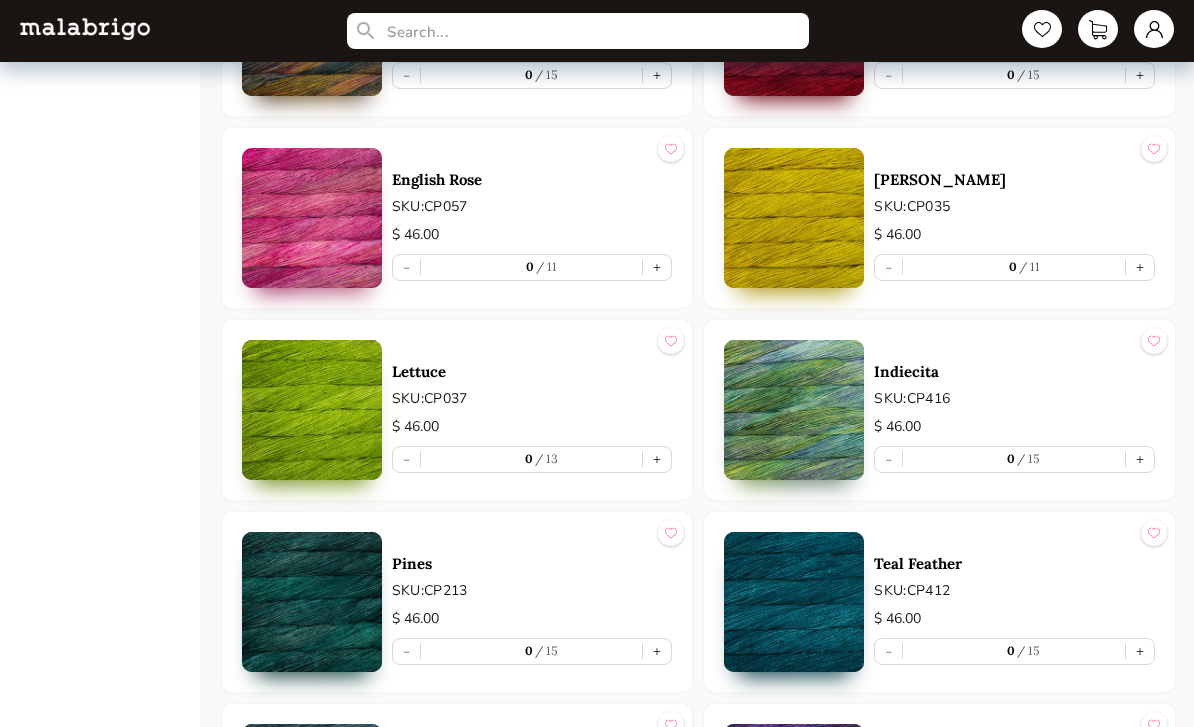 scroll, scrollTop: 3832, scrollLeft: 0, axis: vertical 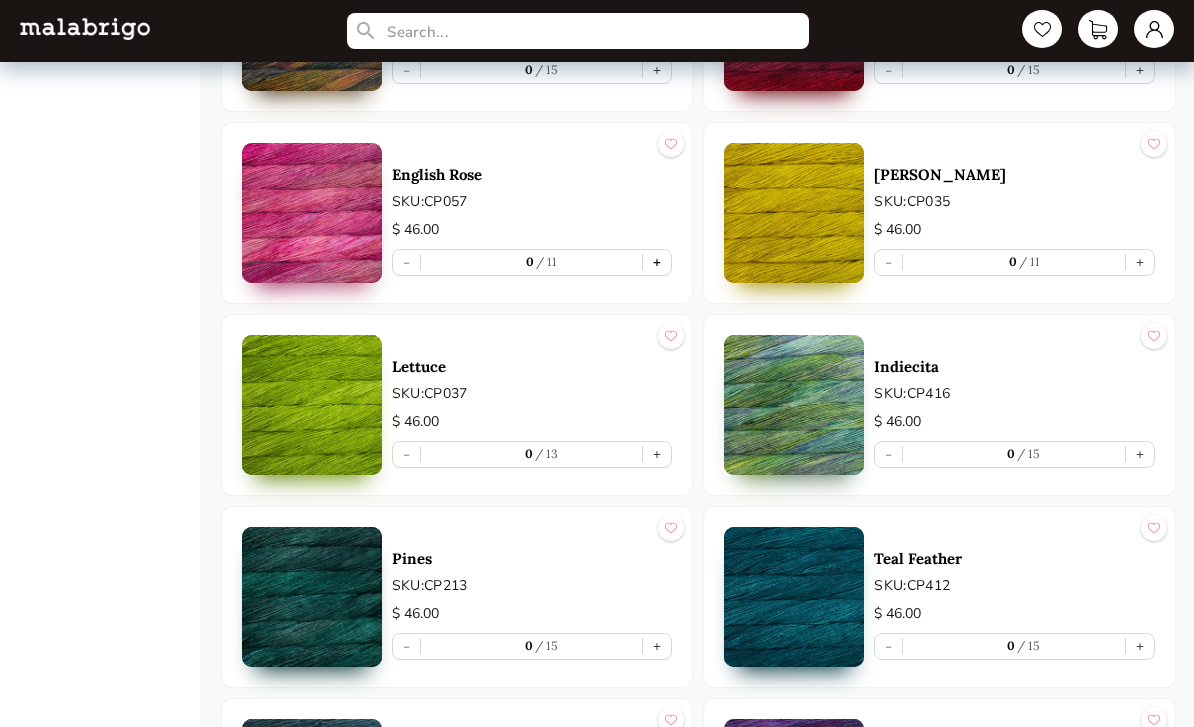click on "+" at bounding box center [657, 262] 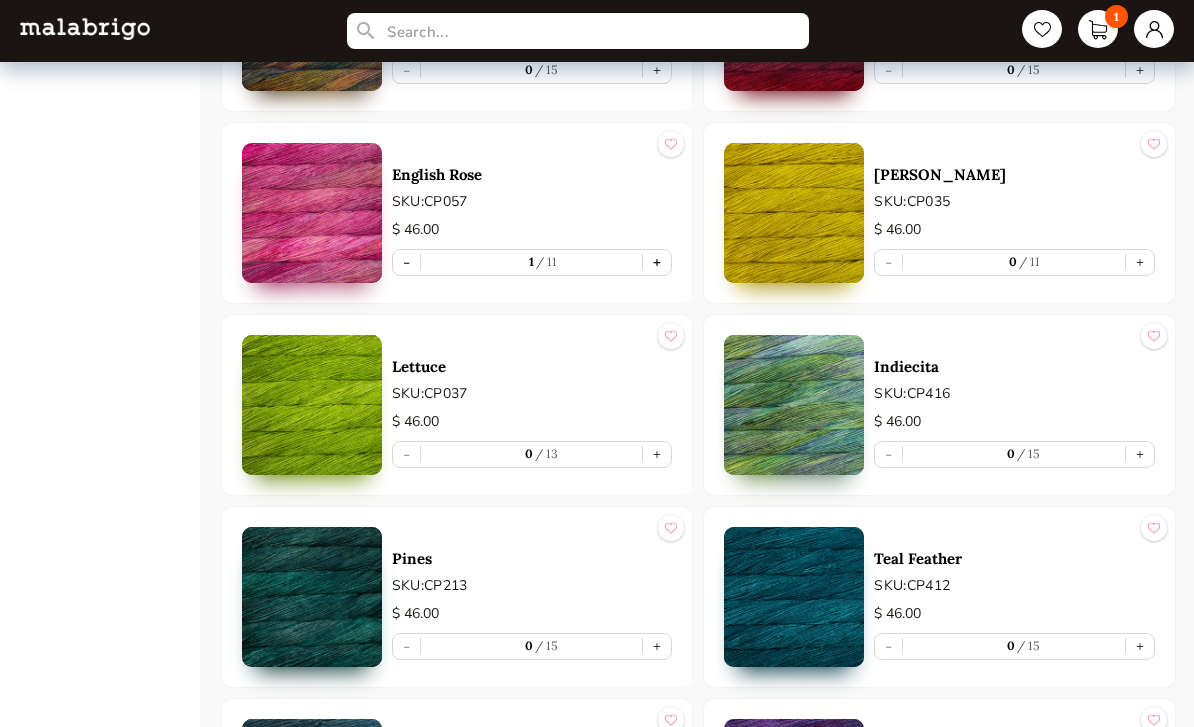 type on "1" 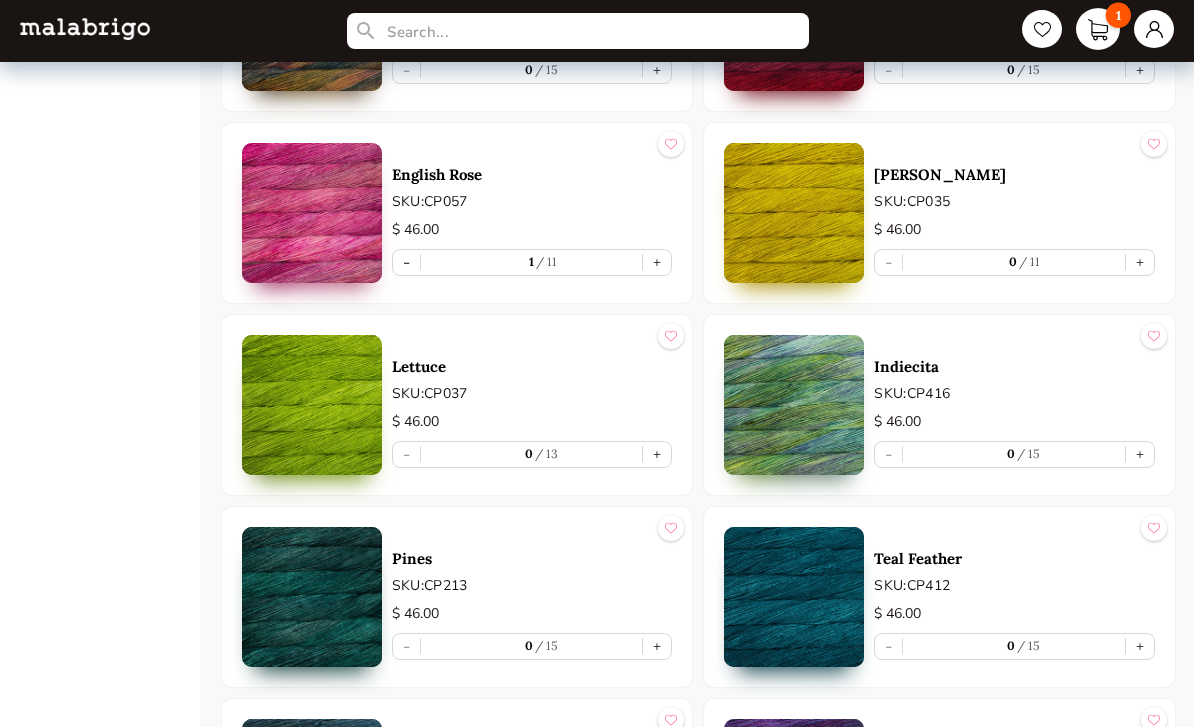 click on "1" at bounding box center [1098, 29] 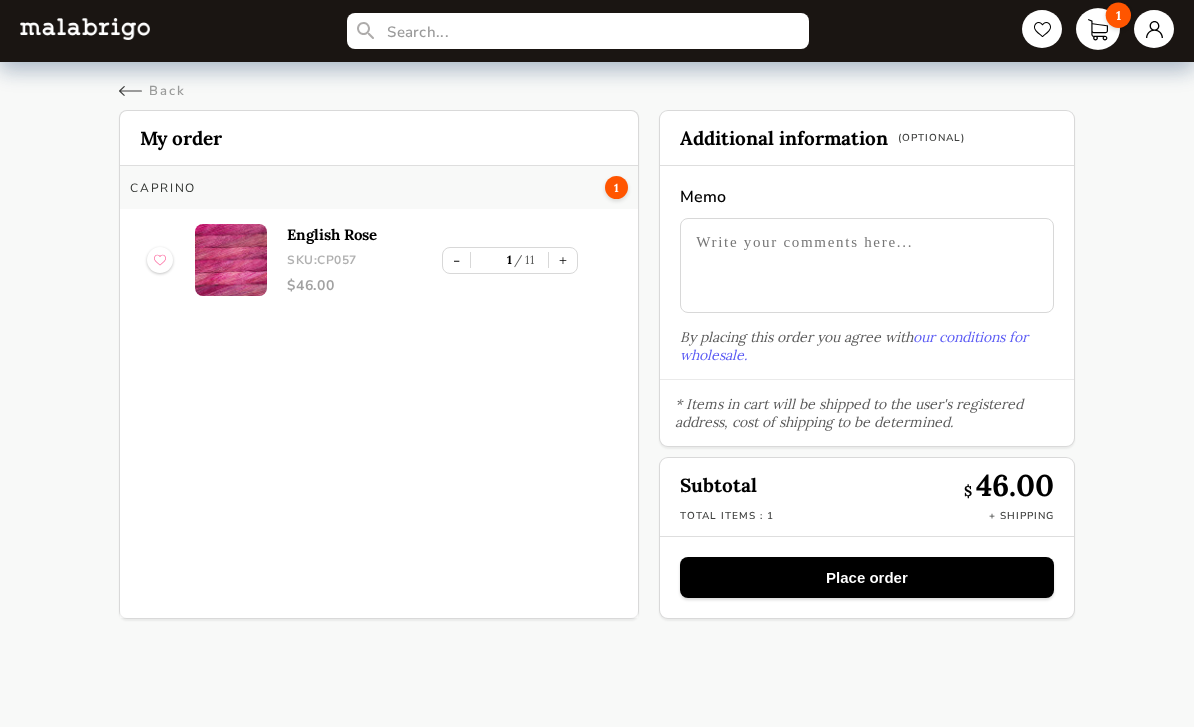 scroll, scrollTop: 0, scrollLeft: 0, axis: both 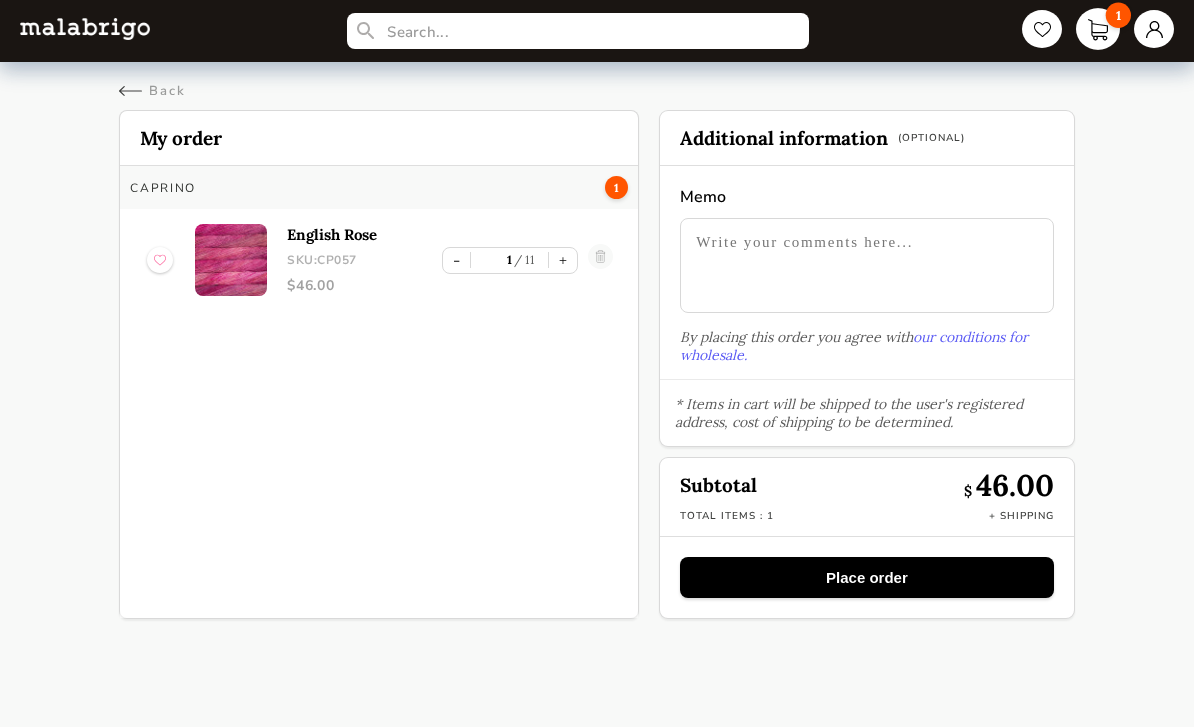 click on "Place order" at bounding box center (866, 577) 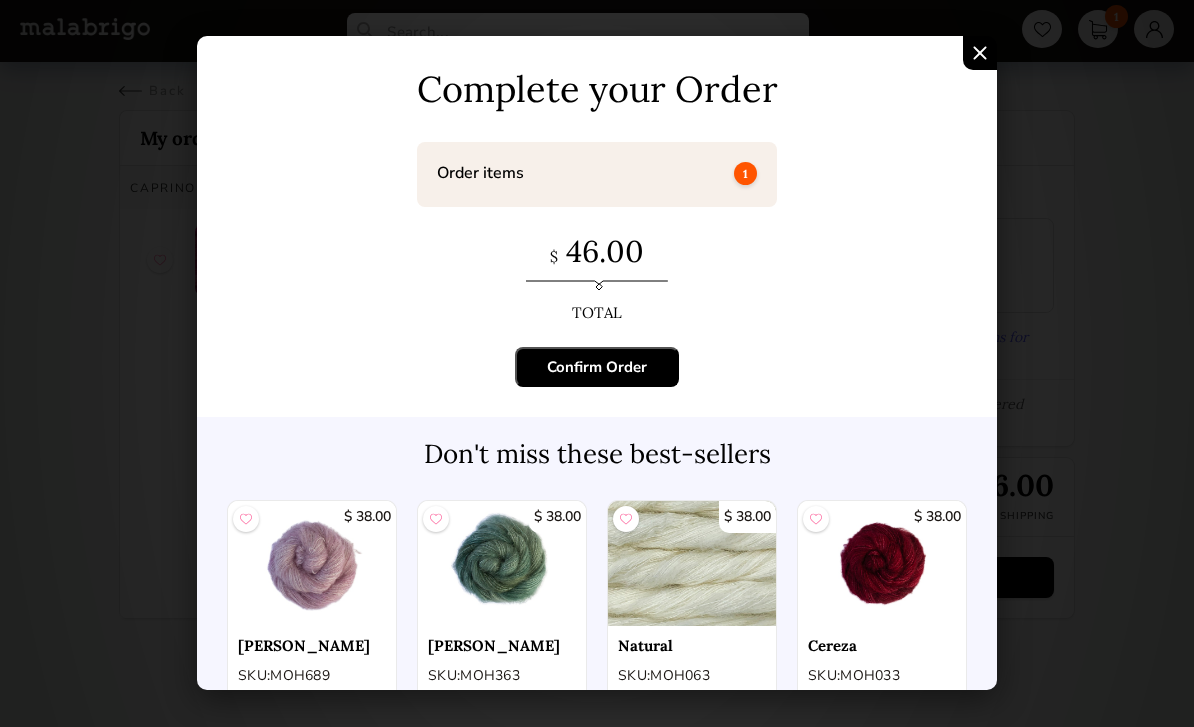 click on "Confirm Order" at bounding box center (597, 367) 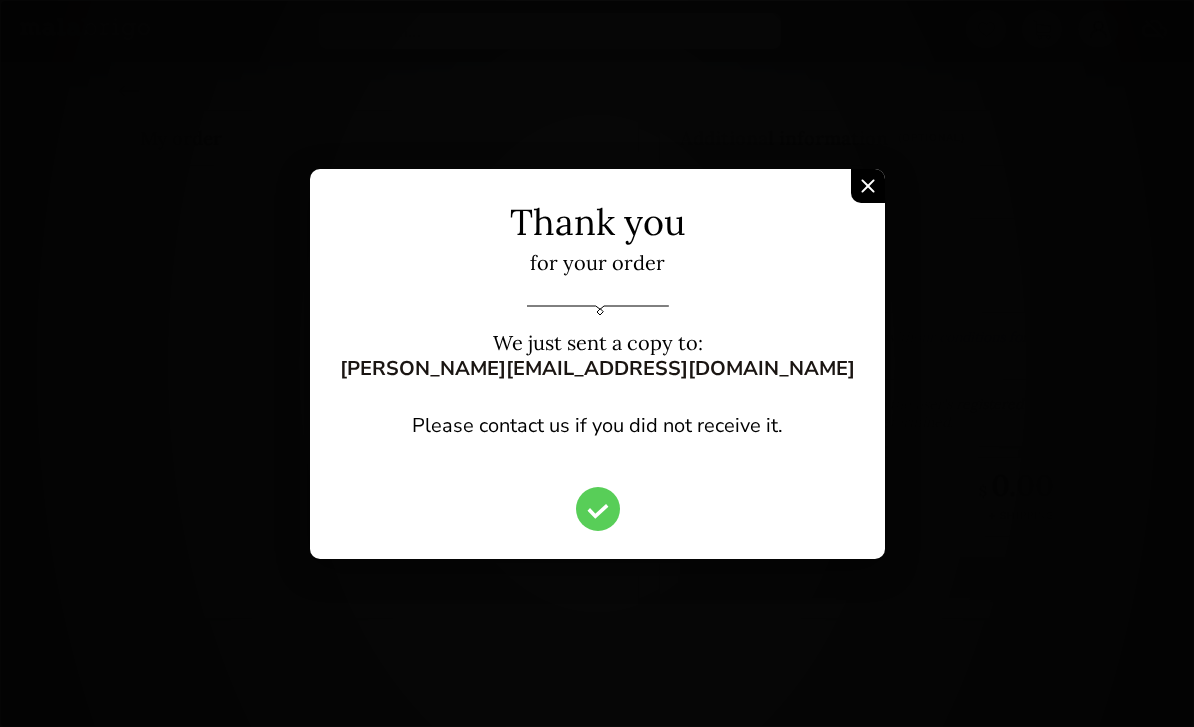 click at bounding box center (868, 186) 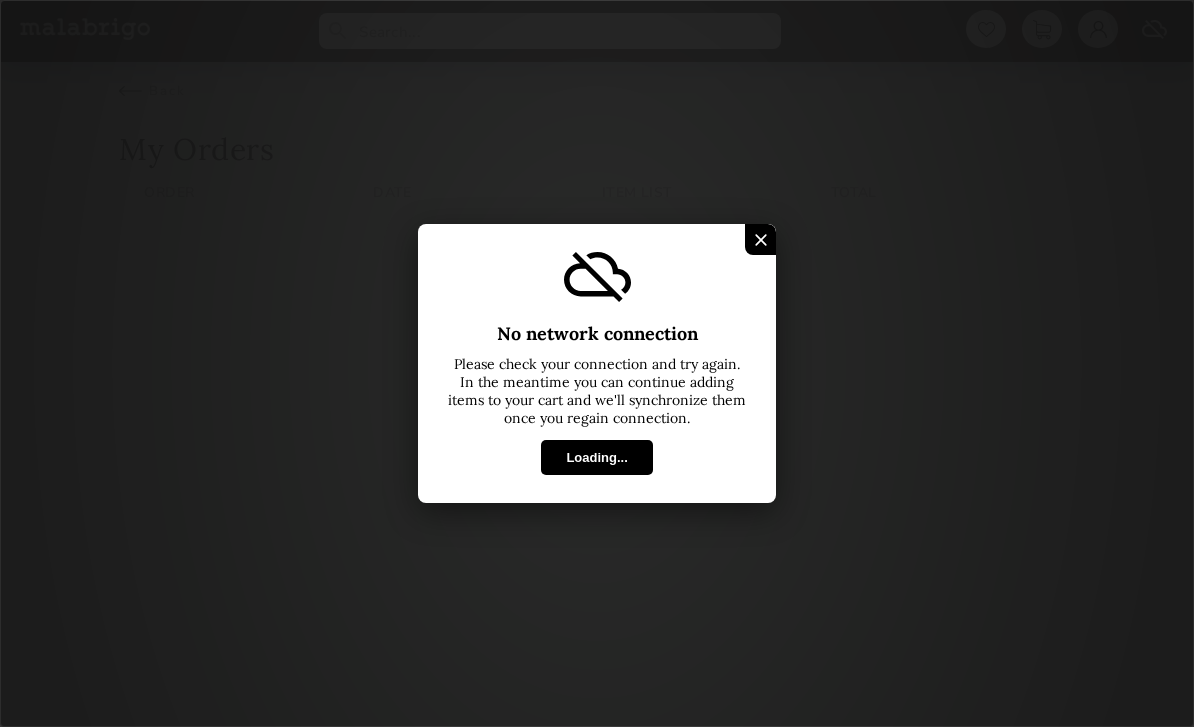 click at bounding box center [761, 239] 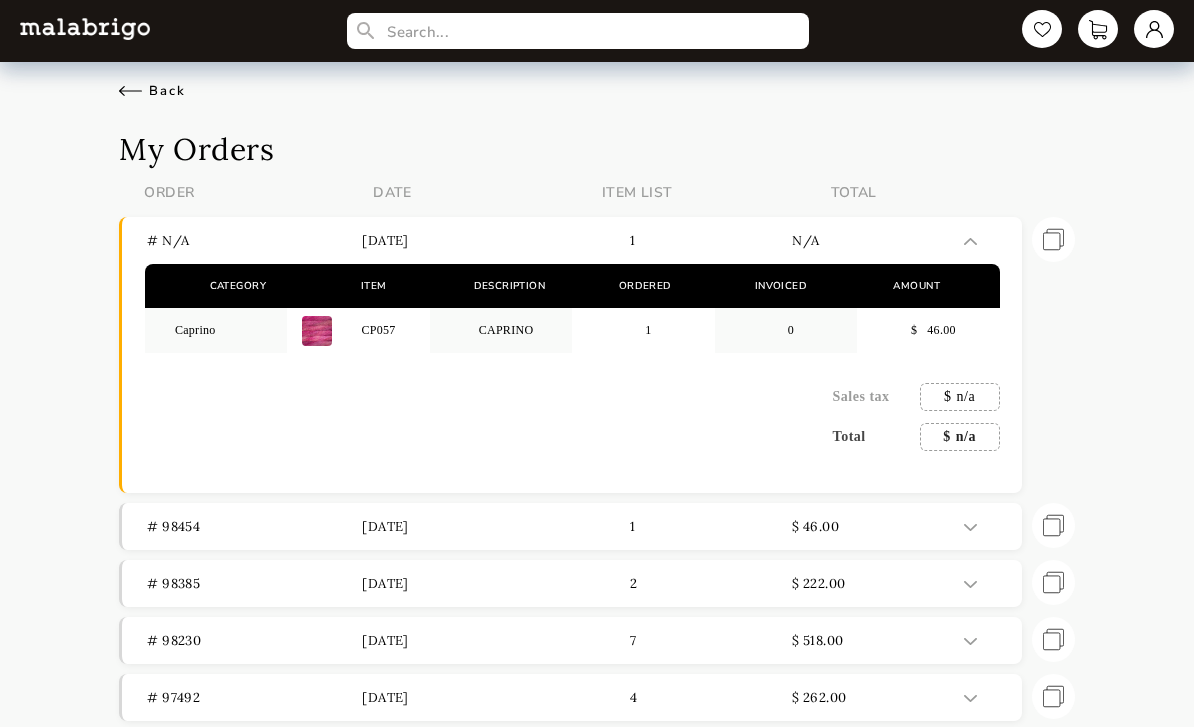 click on "Back" at bounding box center [152, 91] 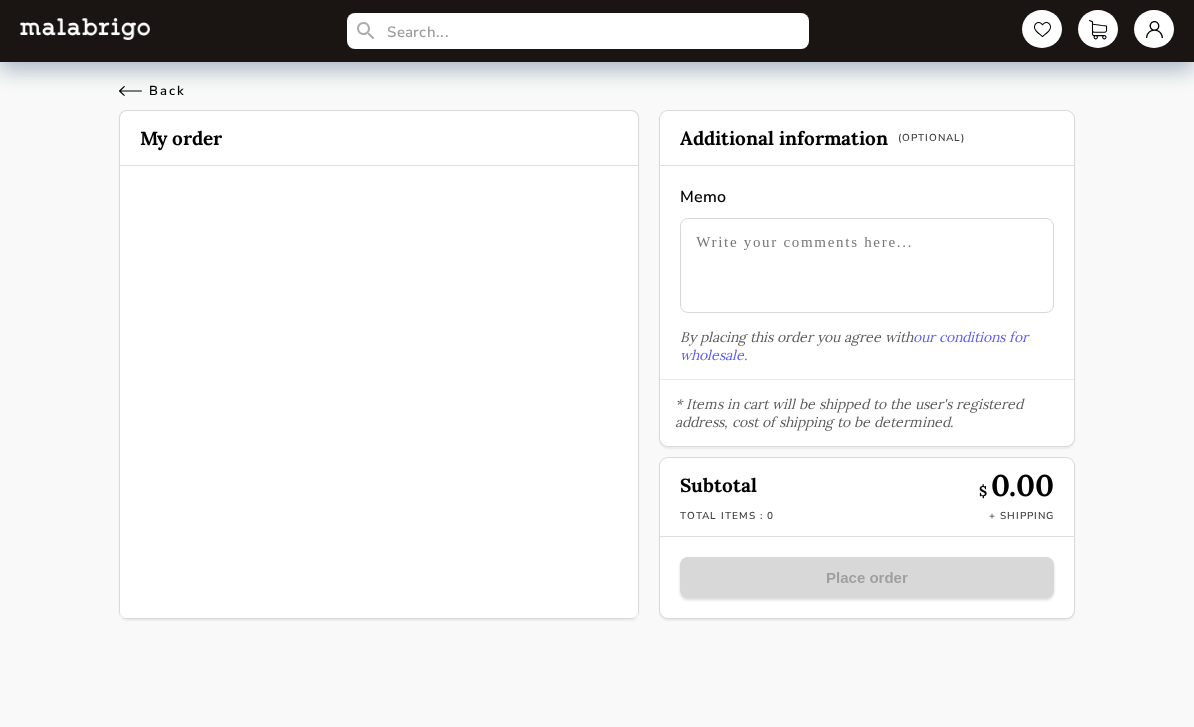 click on "Back" at bounding box center [152, 91] 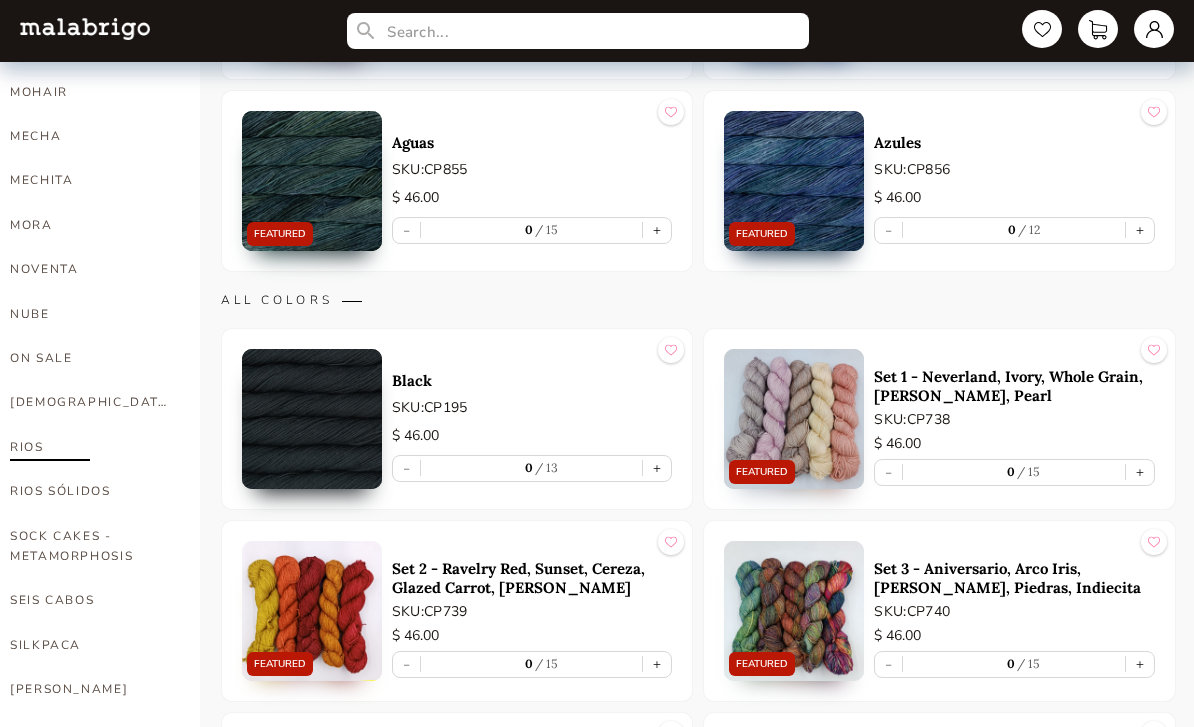 scroll, scrollTop: 938, scrollLeft: 0, axis: vertical 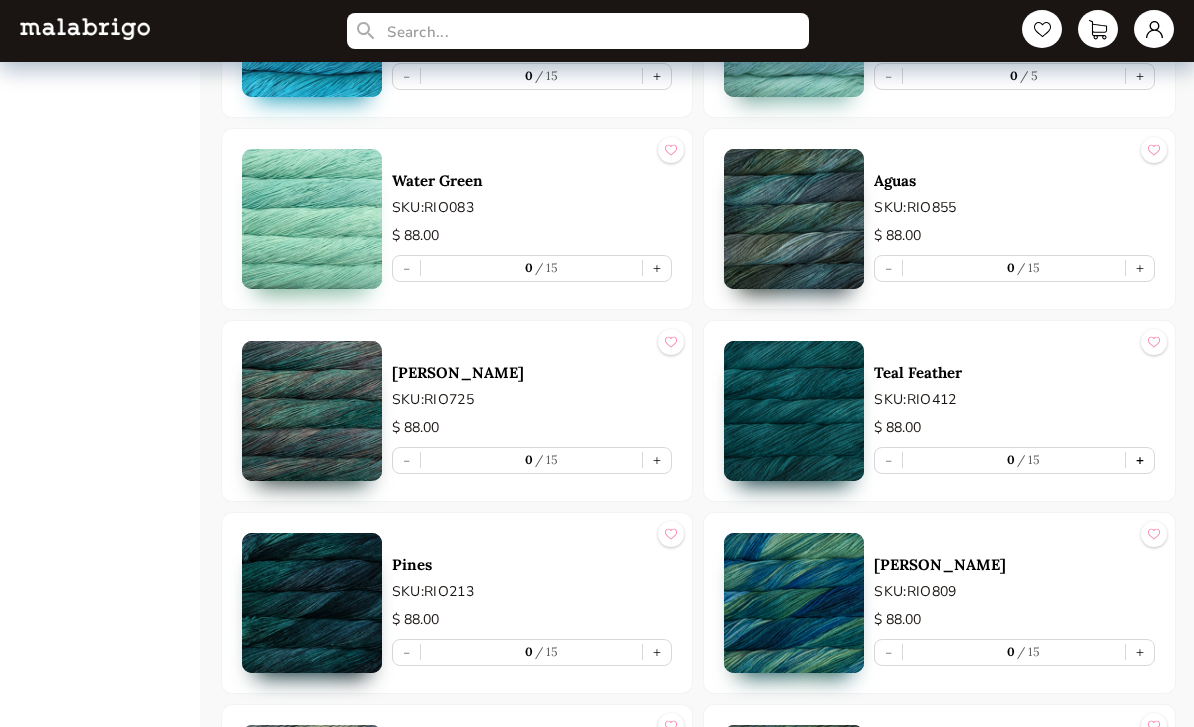 click on "+" at bounding box center [1140, 460] 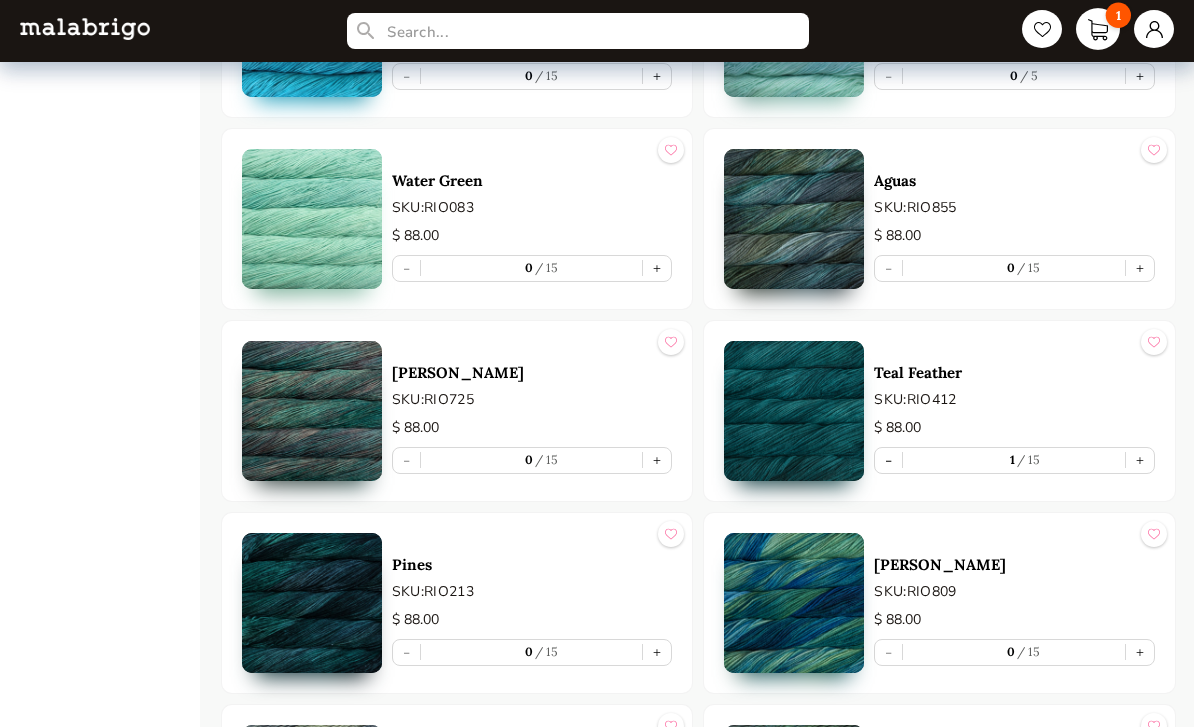 click on "1" at bounding box center [1098, 29] 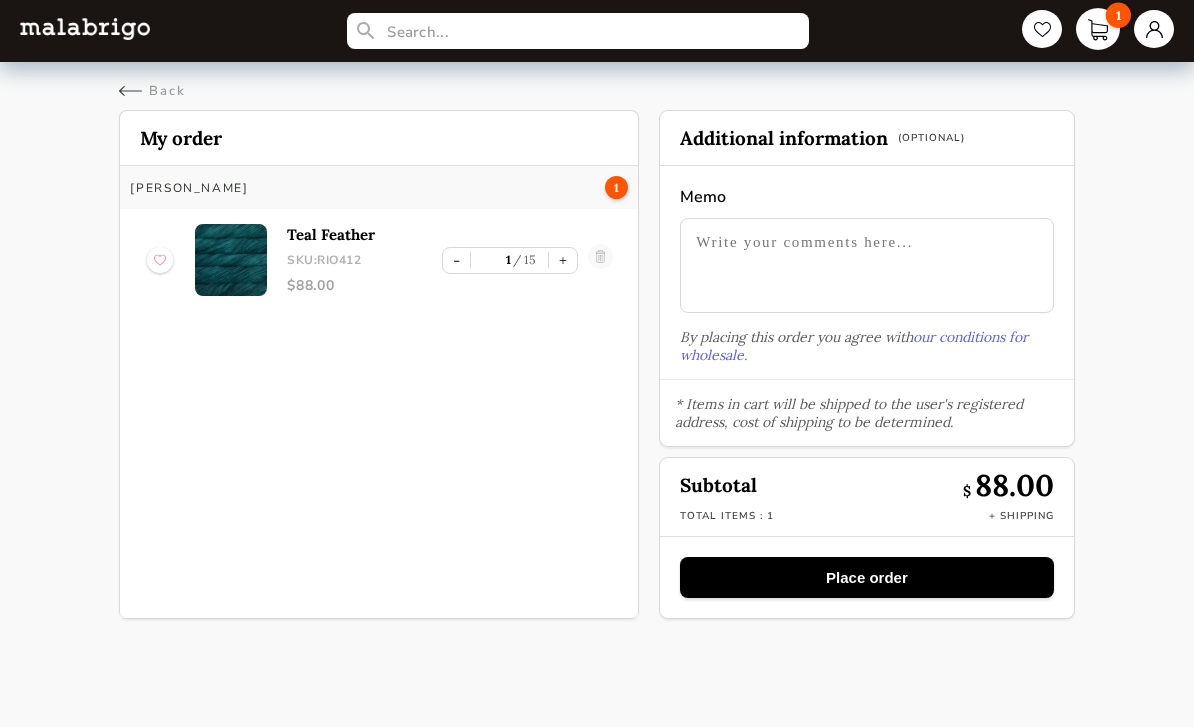 scroll, scrollTop: 0, scrollLeft: 0, axis: both 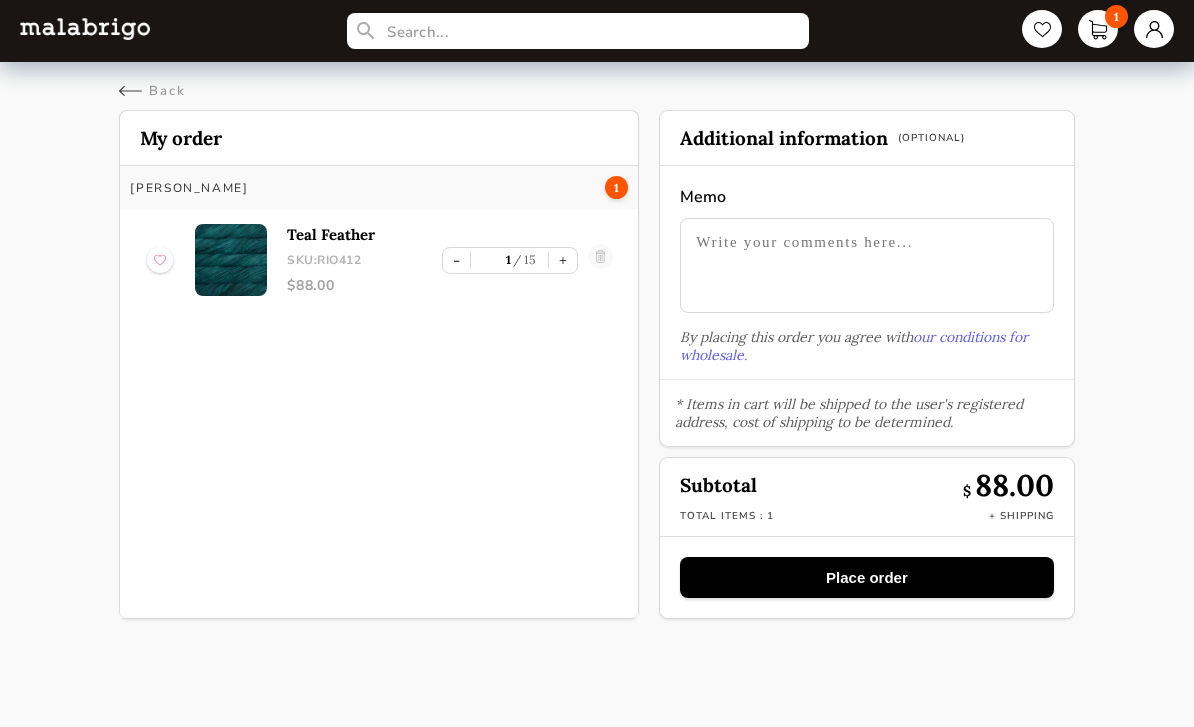 click on "Place order" at bounding box center [866, 577] 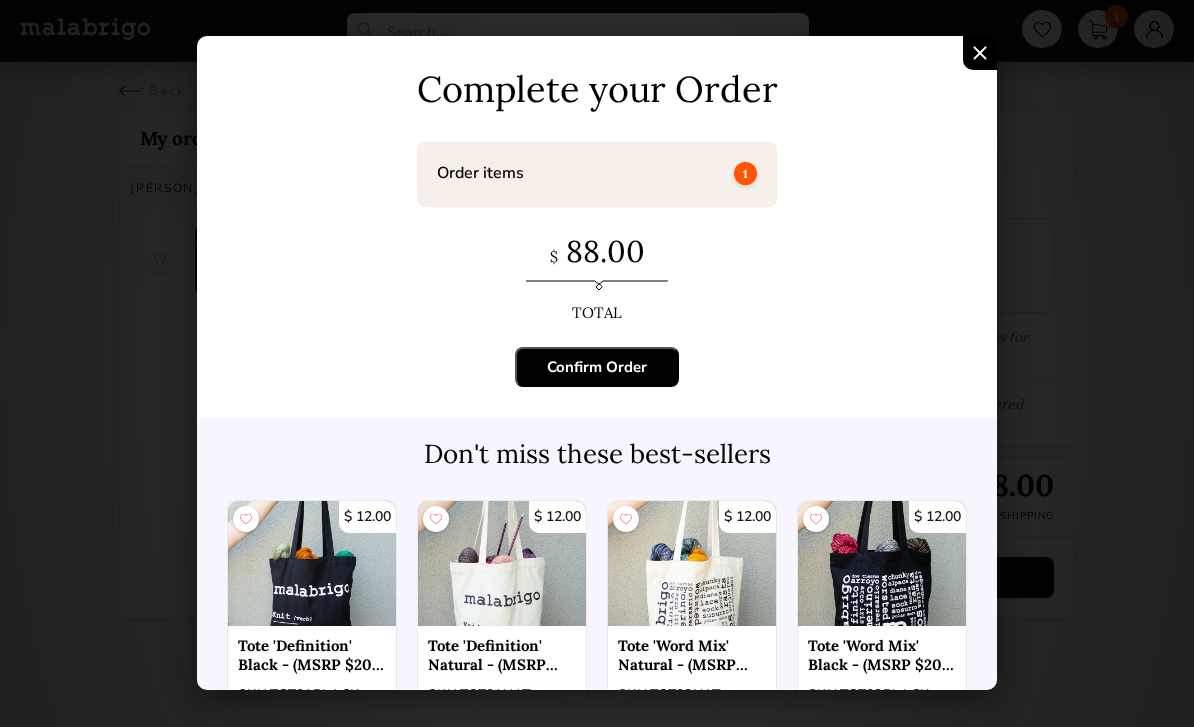 click on "Confirm Order" at bounding box center [597, 367] 